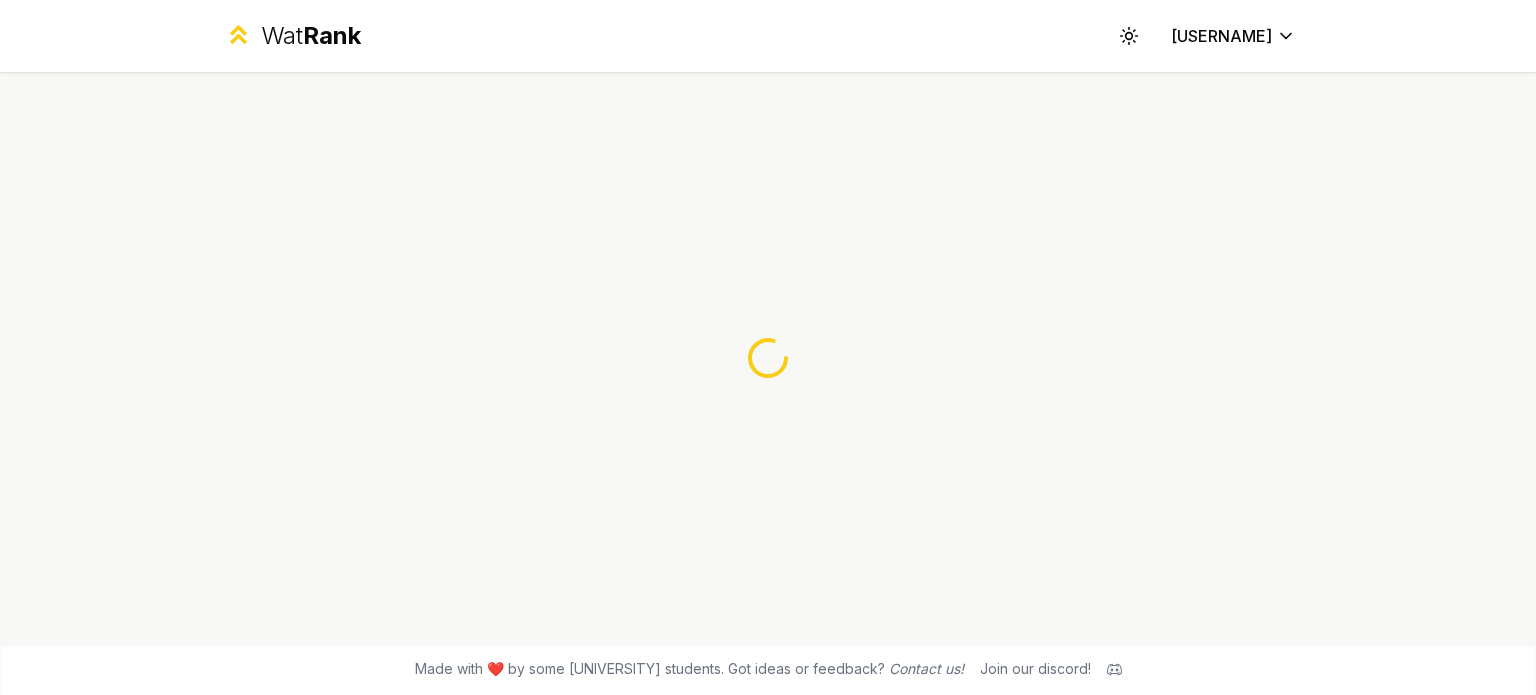 scroll, scrollTop: 0, scrollLeft: 0, axis: both 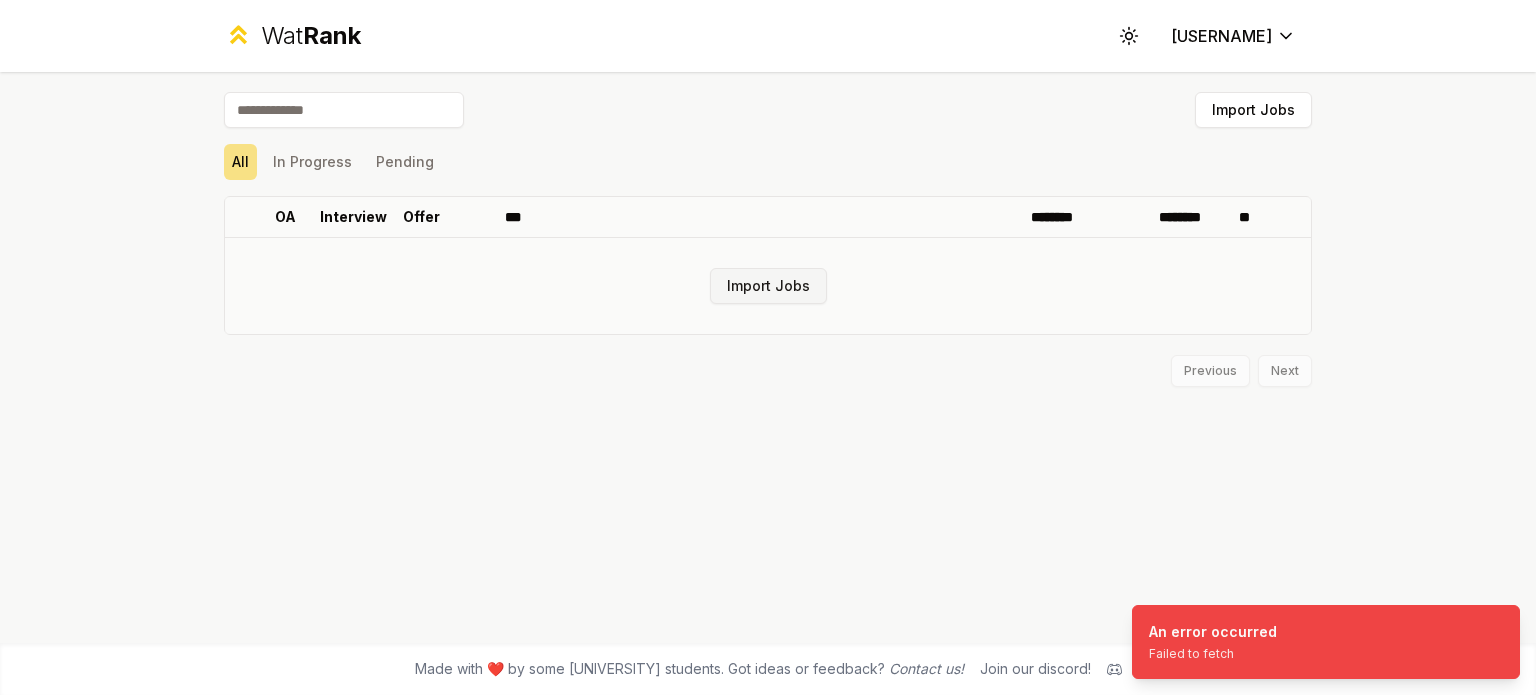 click on "Import Jobs" at bounding box center (768, 286) 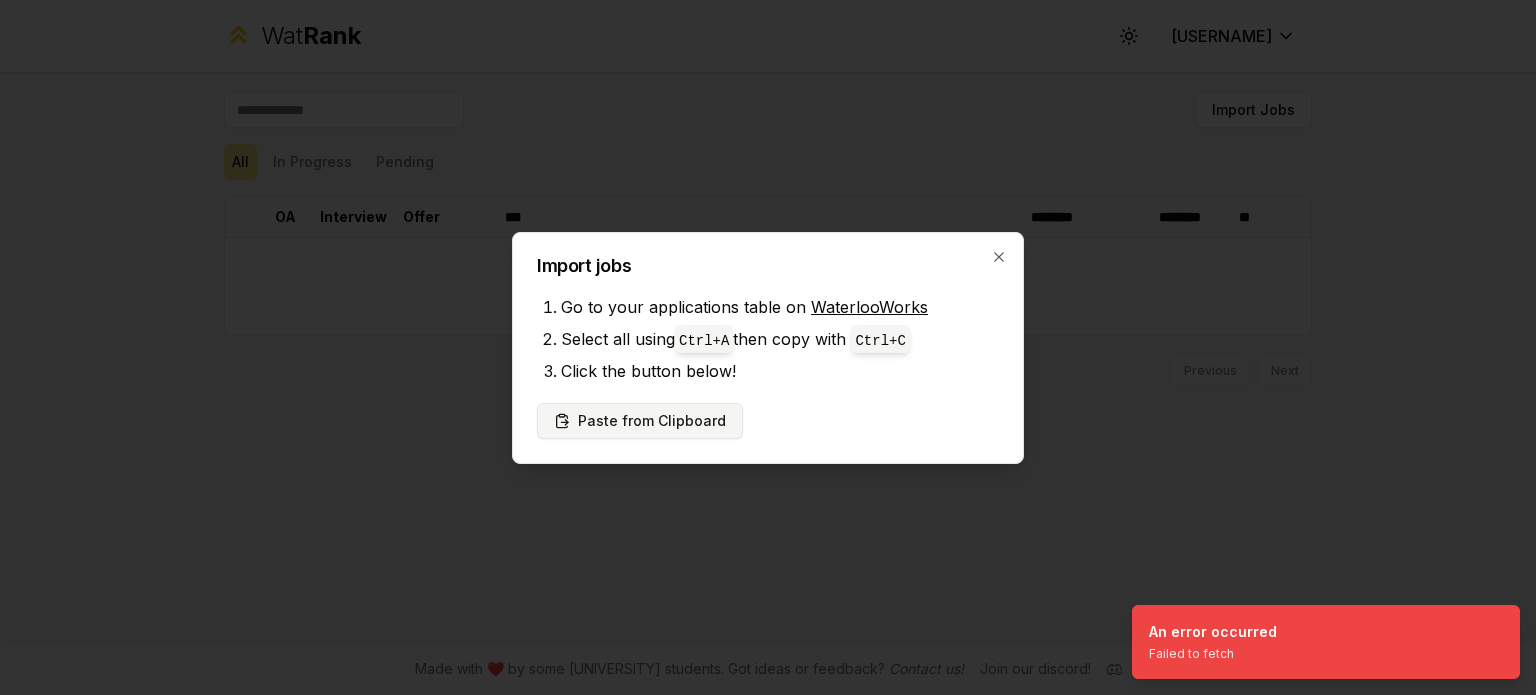 click on "Paste from Clipboard" at bounding box center [640, 421] 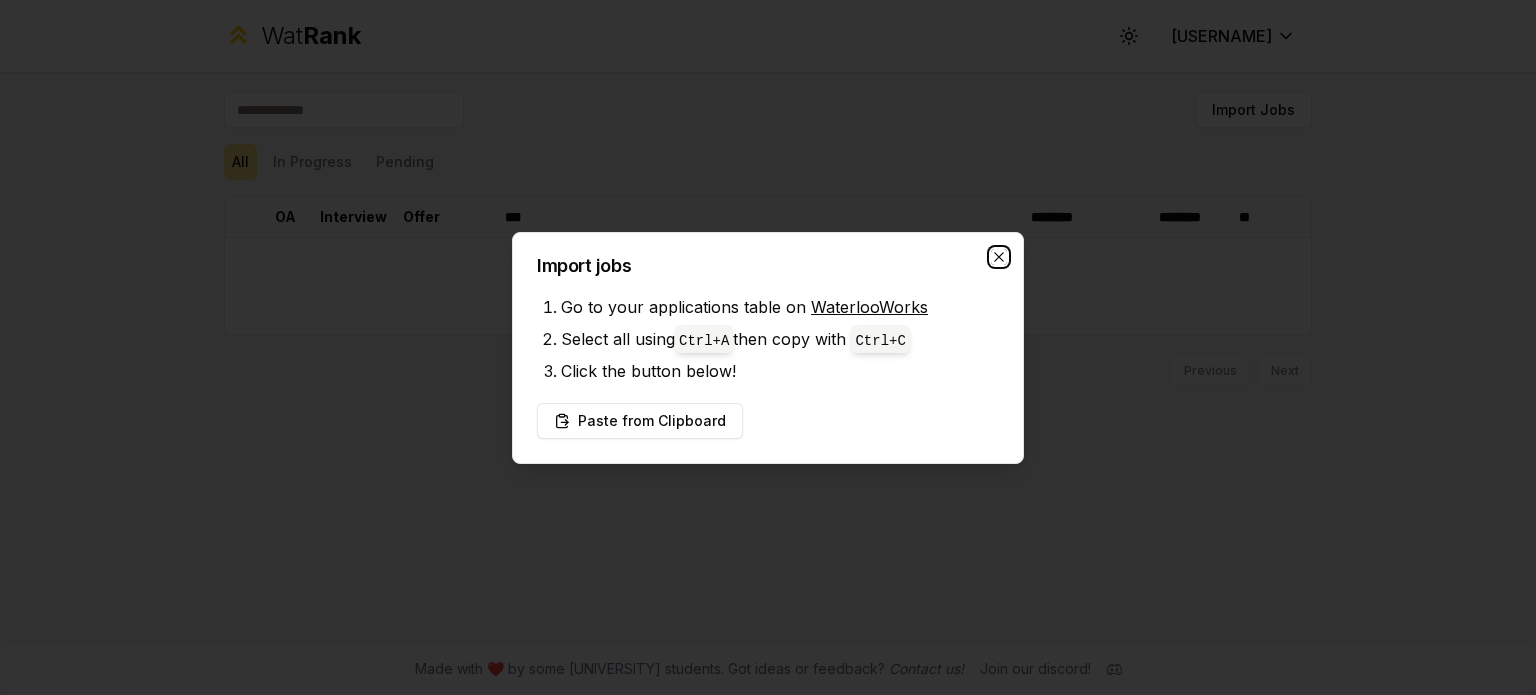 click at bounding box center (998, 256) 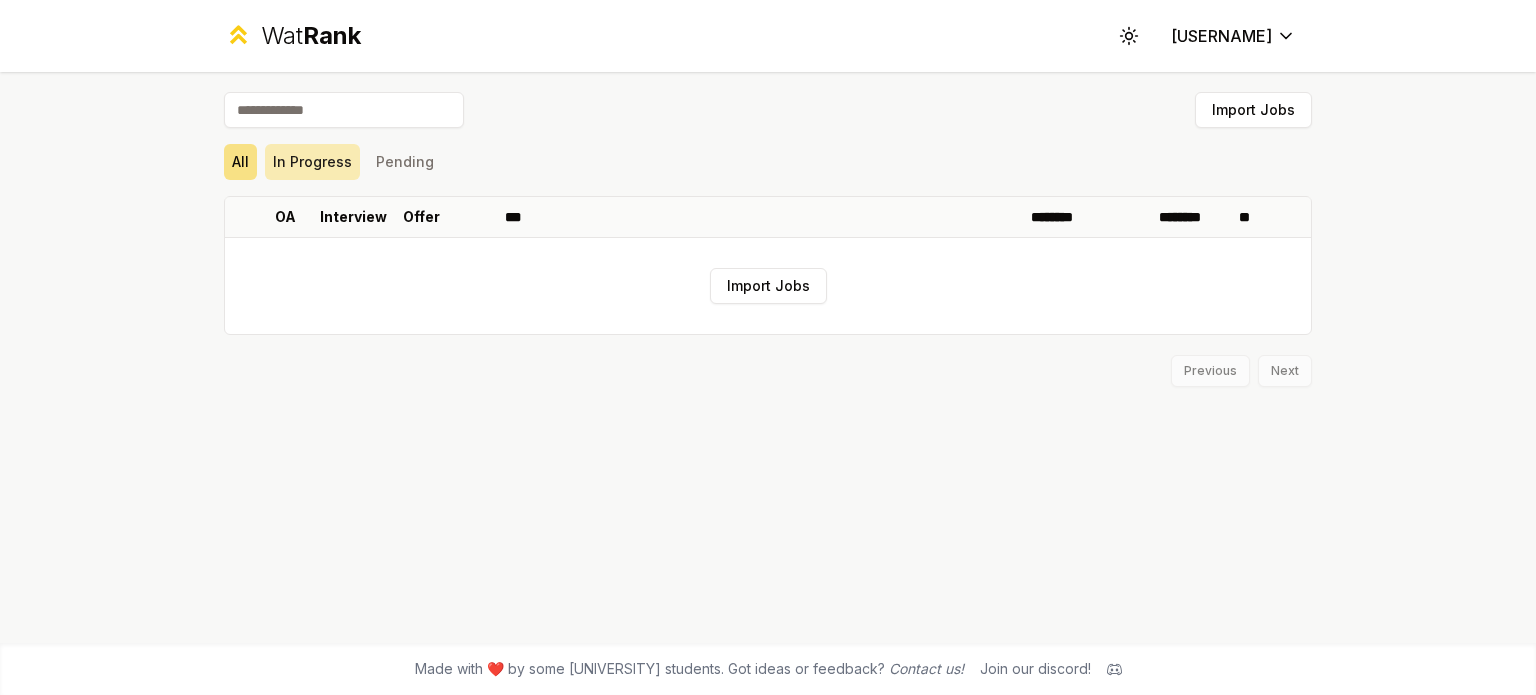 click on "In Progress" at bounding box center [312, 162] 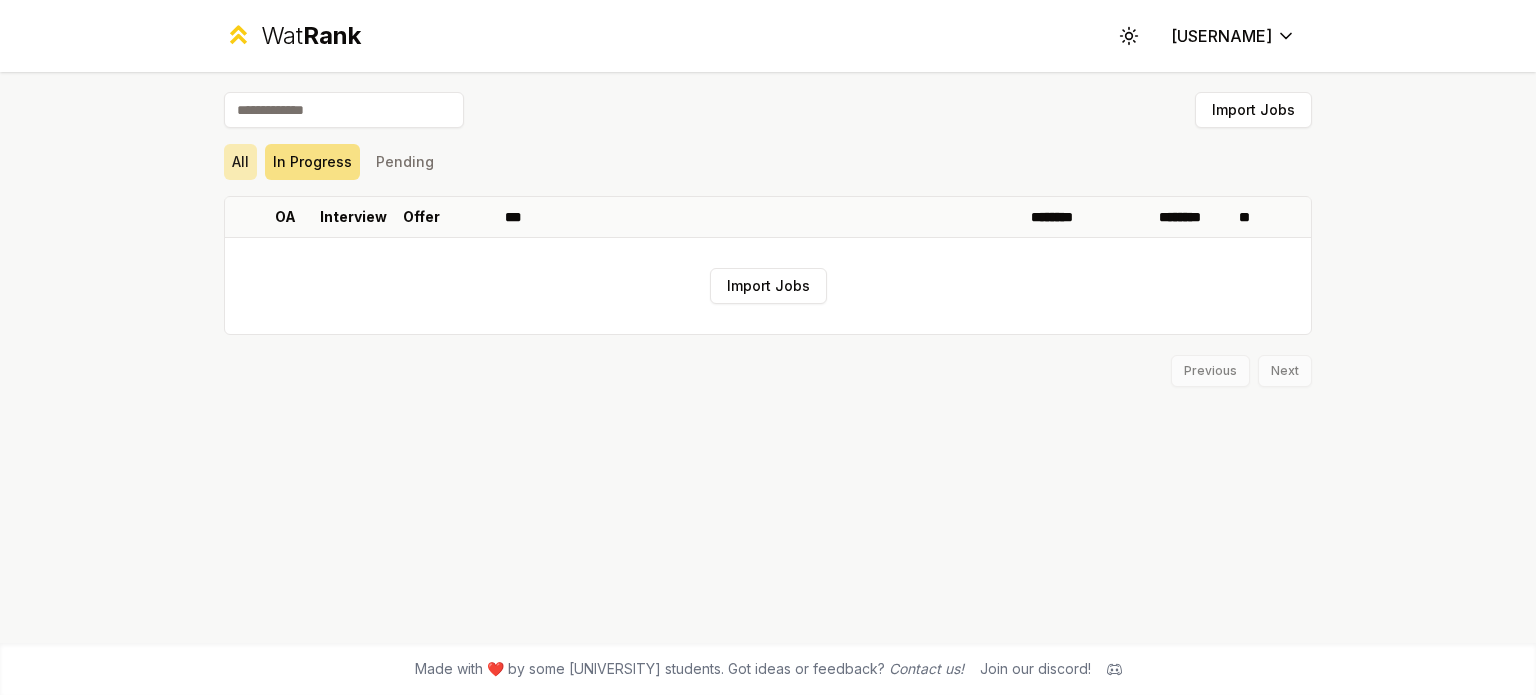 click on "All" at bounding box center (240, 162) 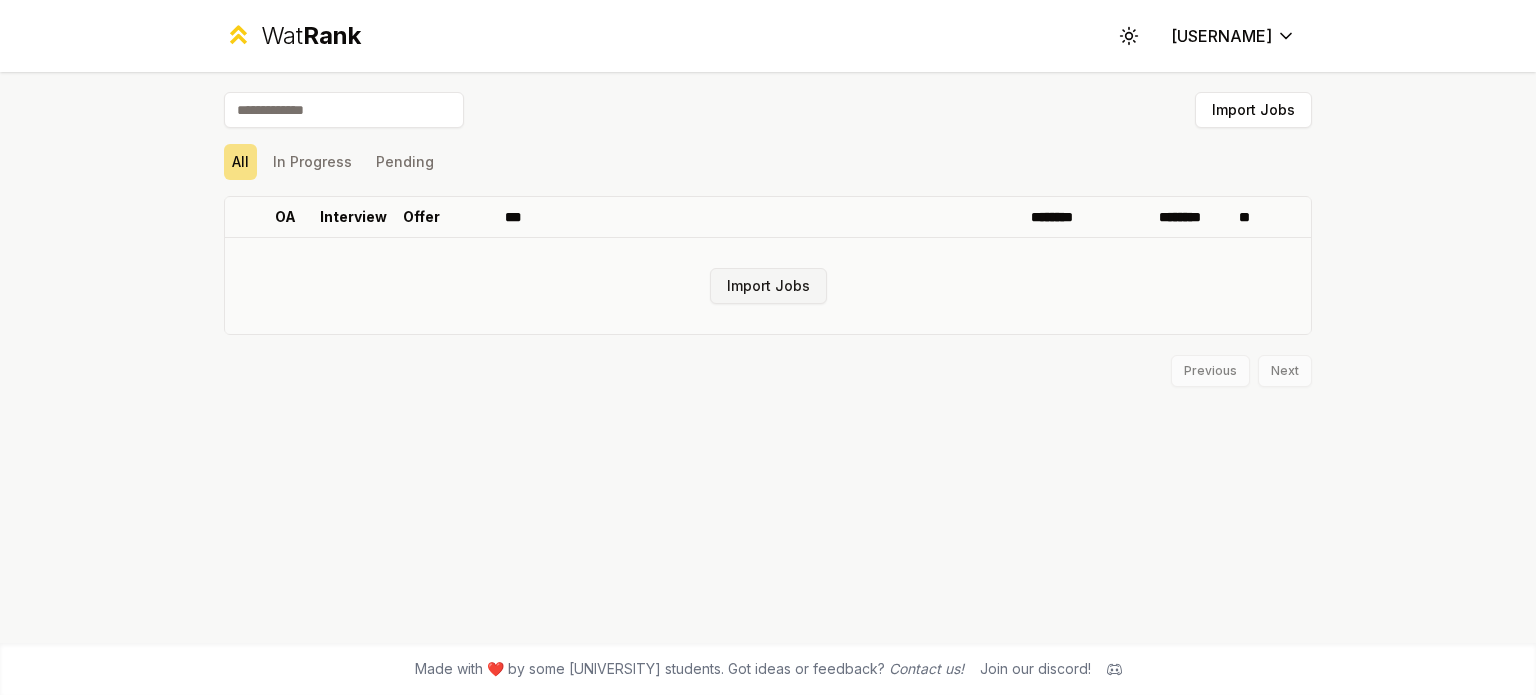 click on "Import Jobs" at bounding box center (768, 286) 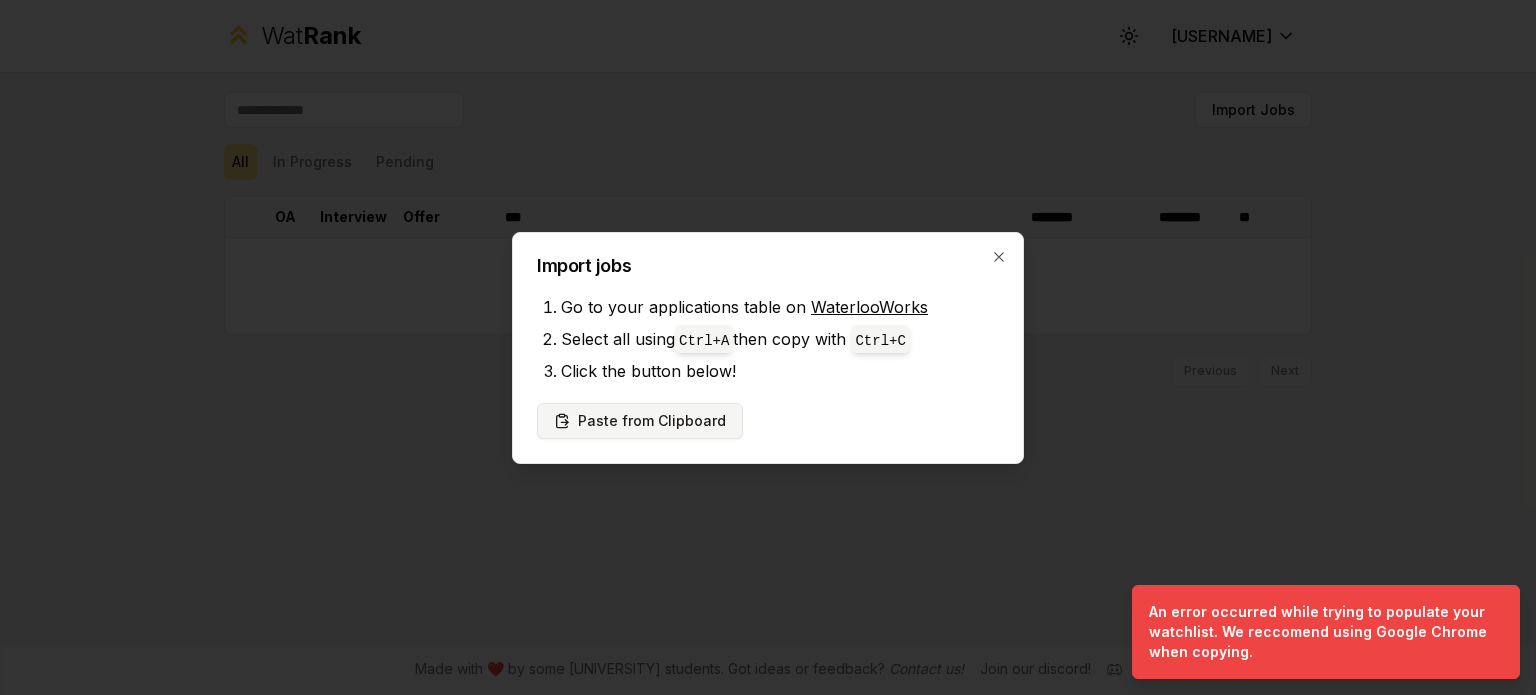 click on "Paste from Clipboard" at bounding box center (640, 421) 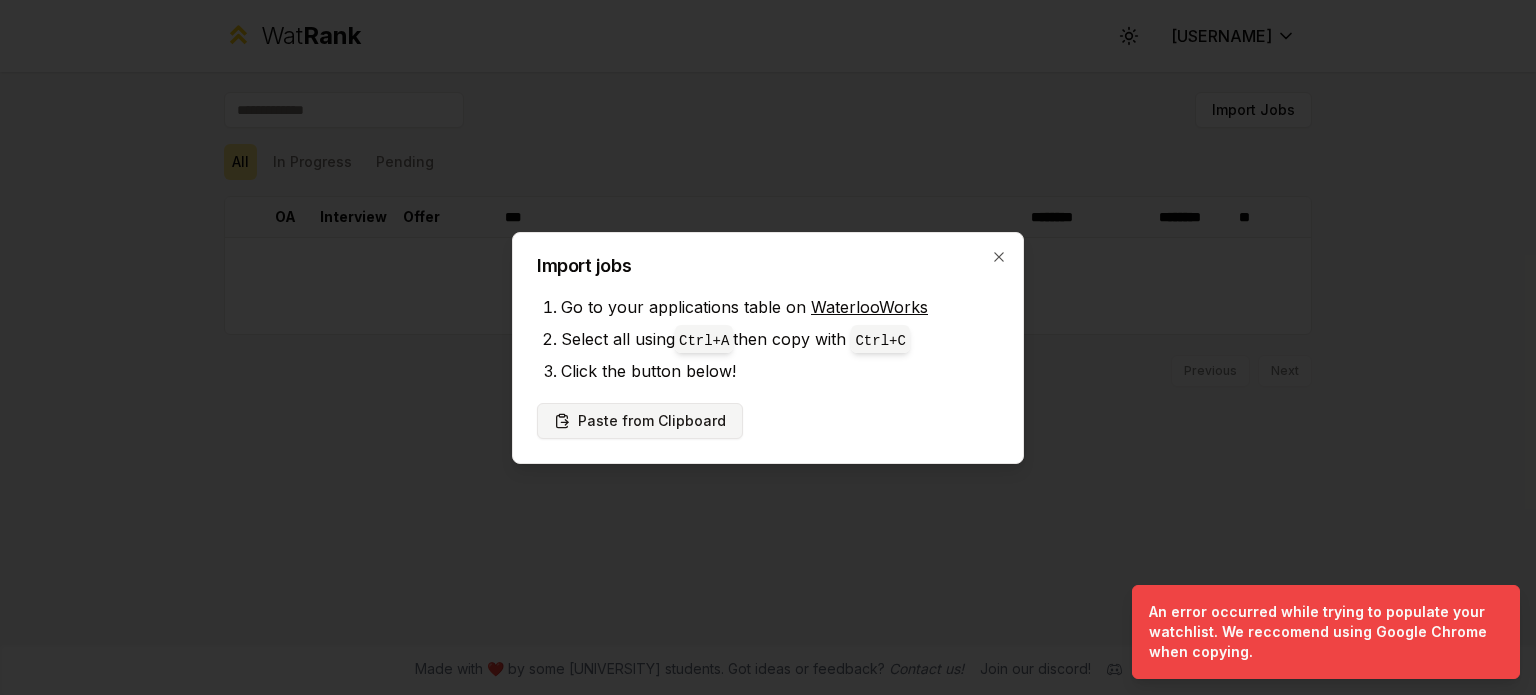 click on "Paste from Clipboard" at bounding box center [640, 421] 